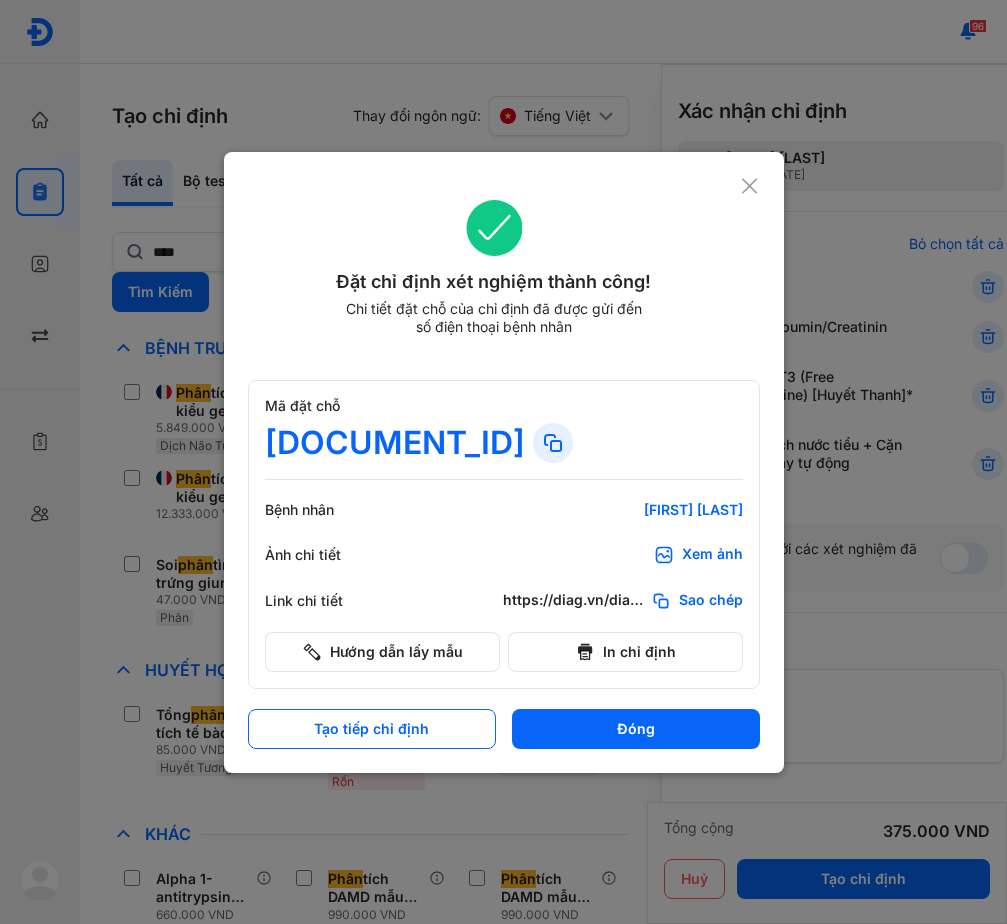 click 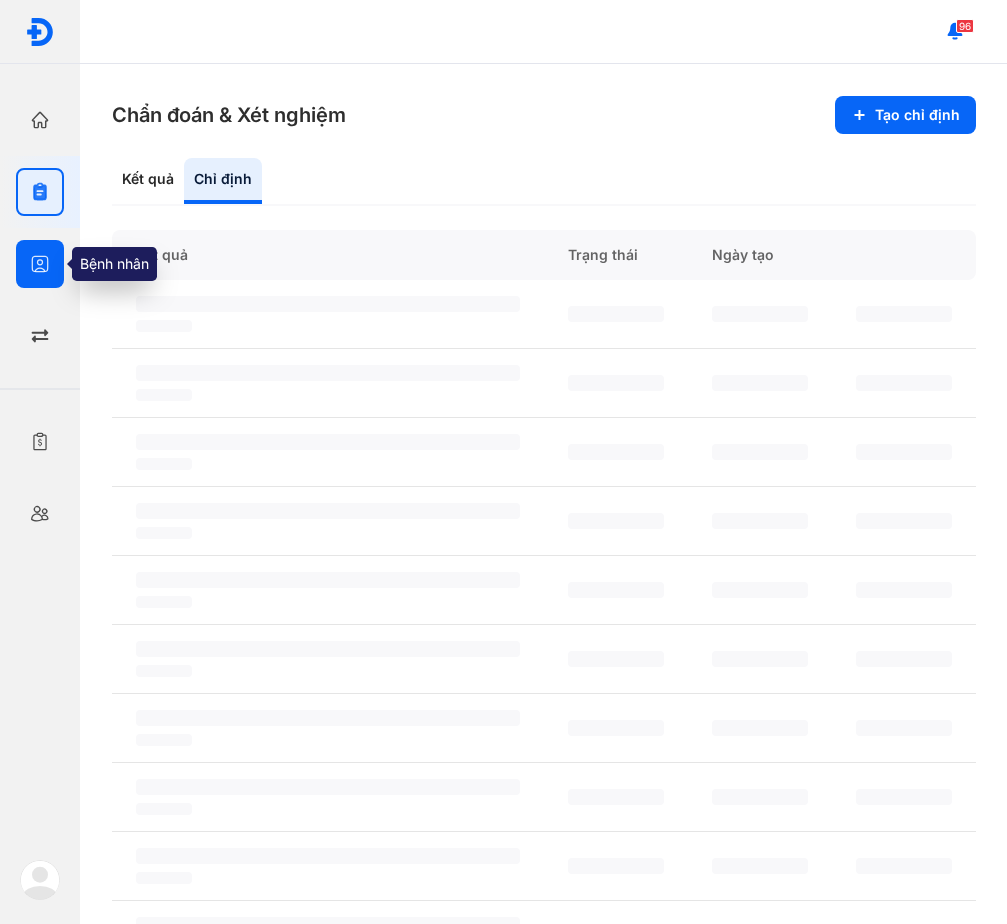 click at bounding box center (40, 264) 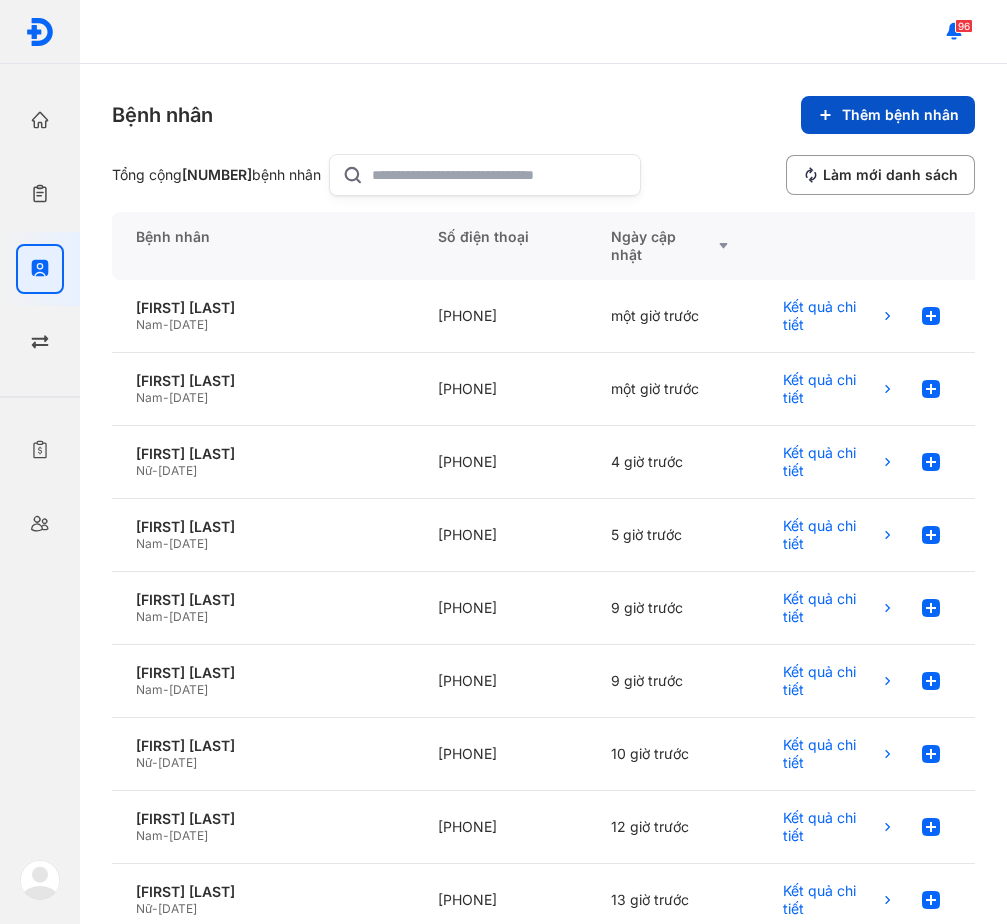 click on "Thêm bệnh nhân" 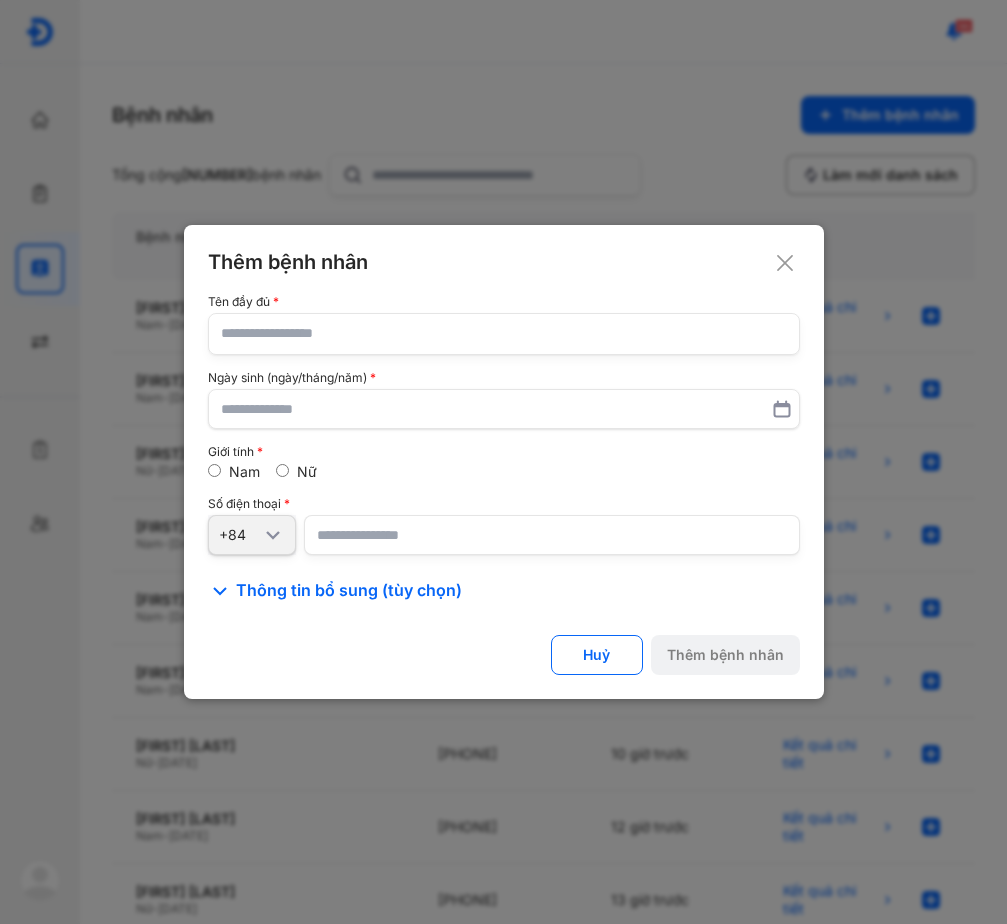 click 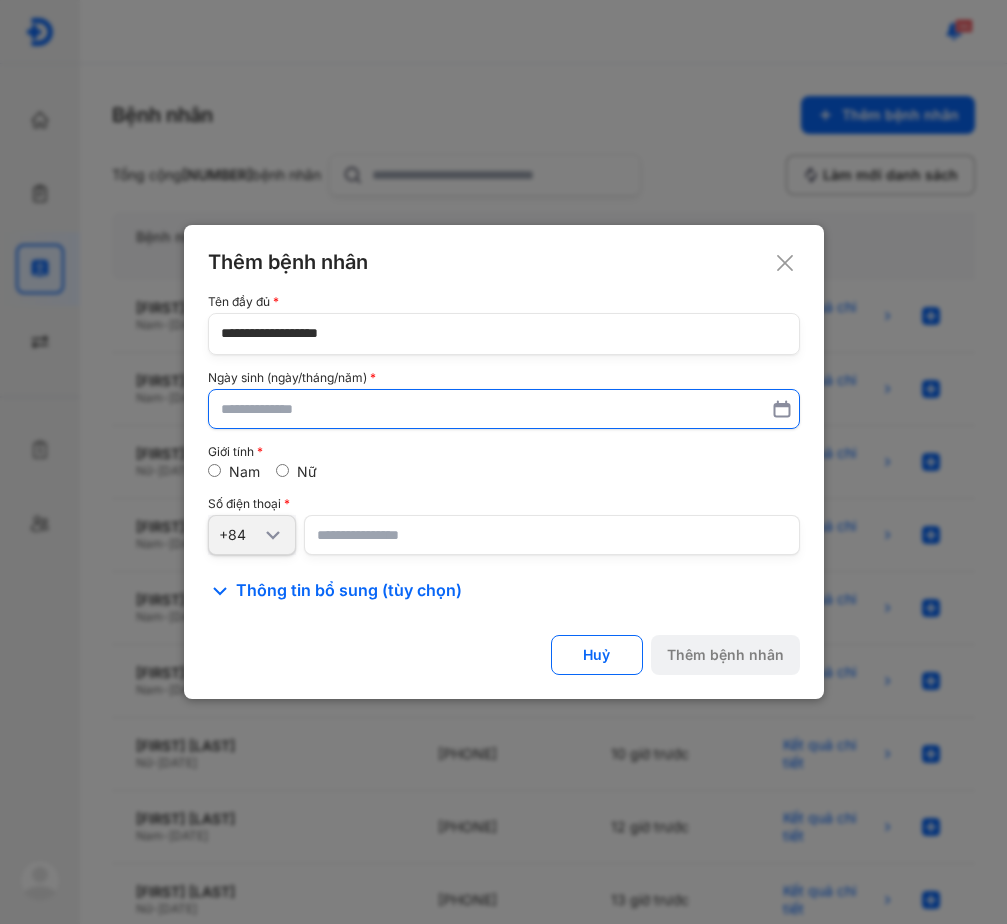 type on "**********" 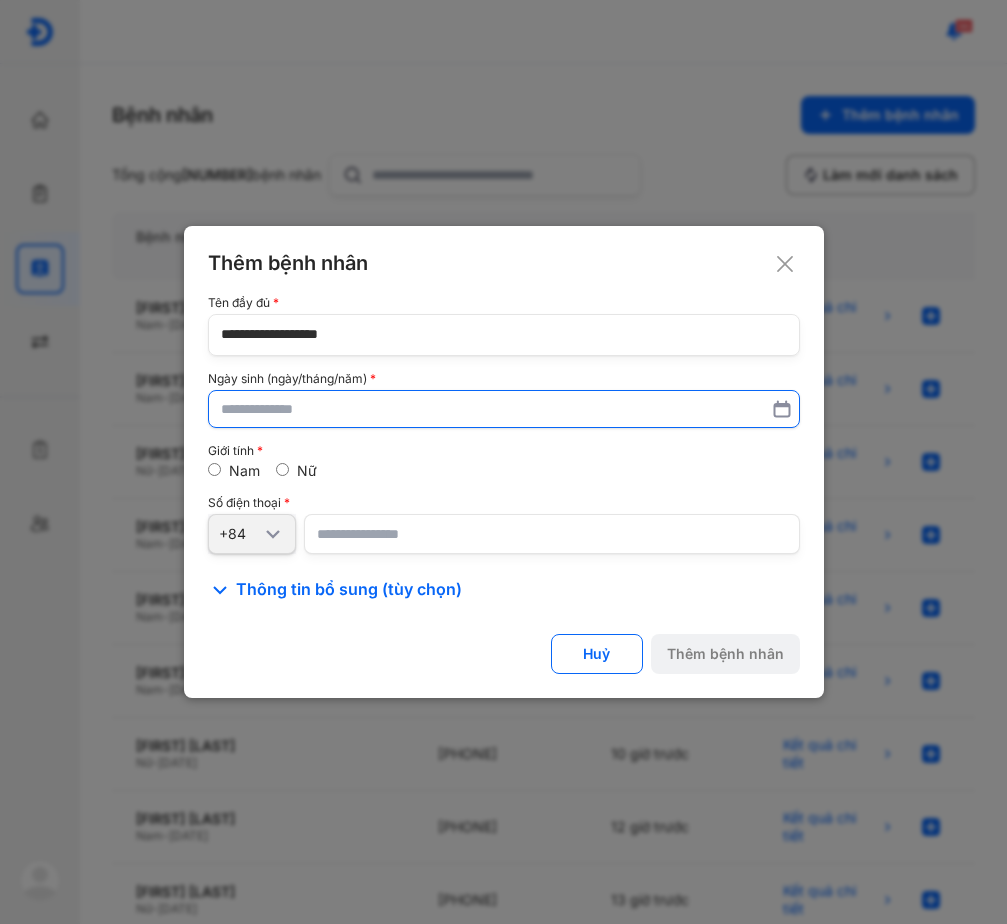 click at bounding box center (504, 409) 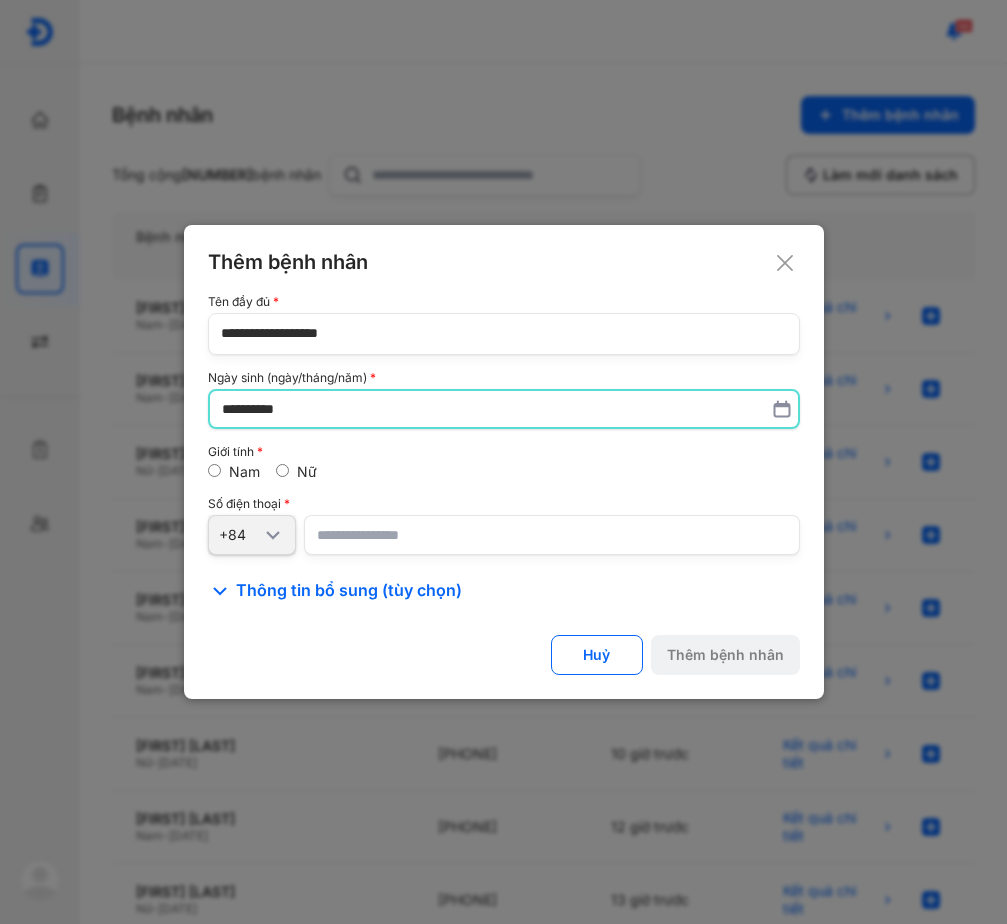 type on "**********" 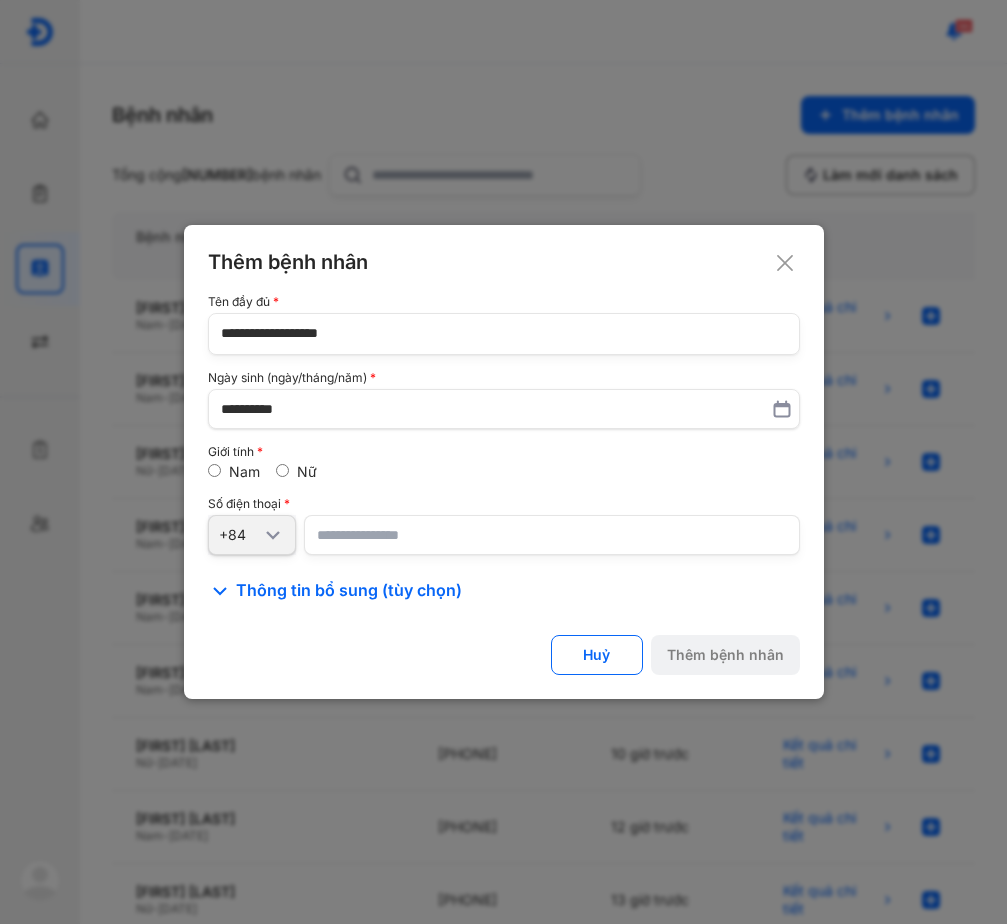 click at bounding box center [552, 535] 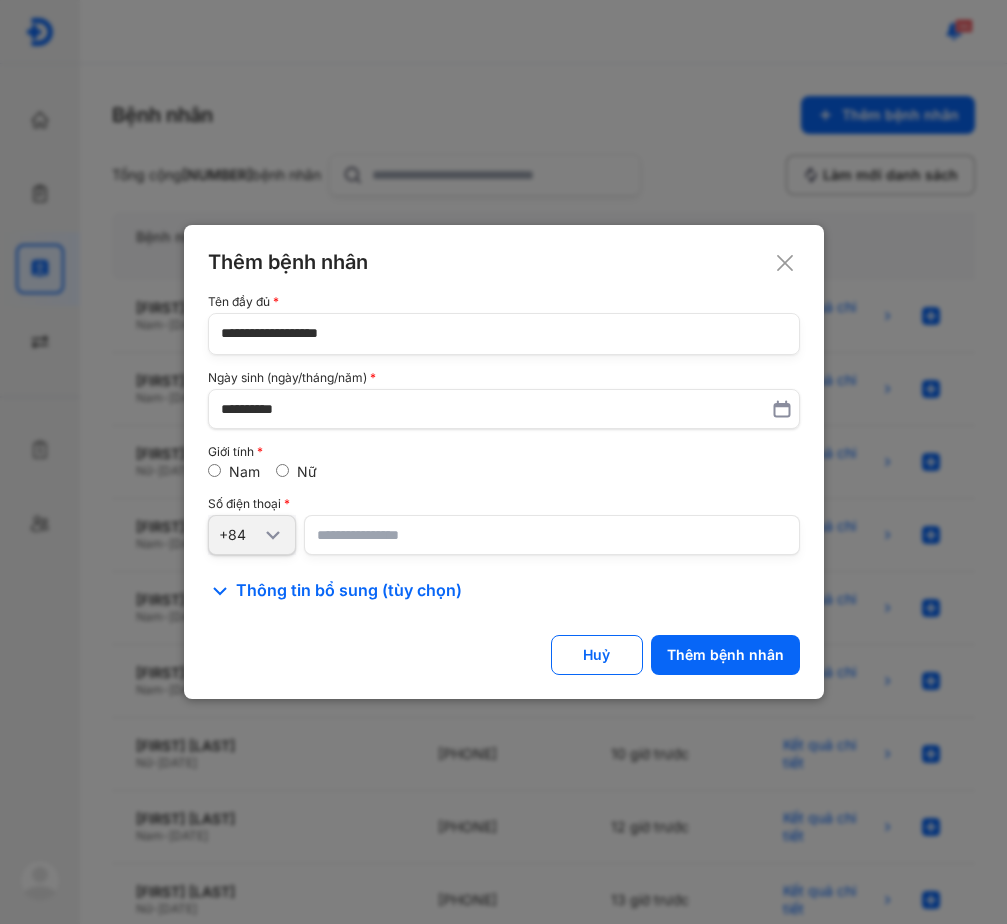 type on "**********" 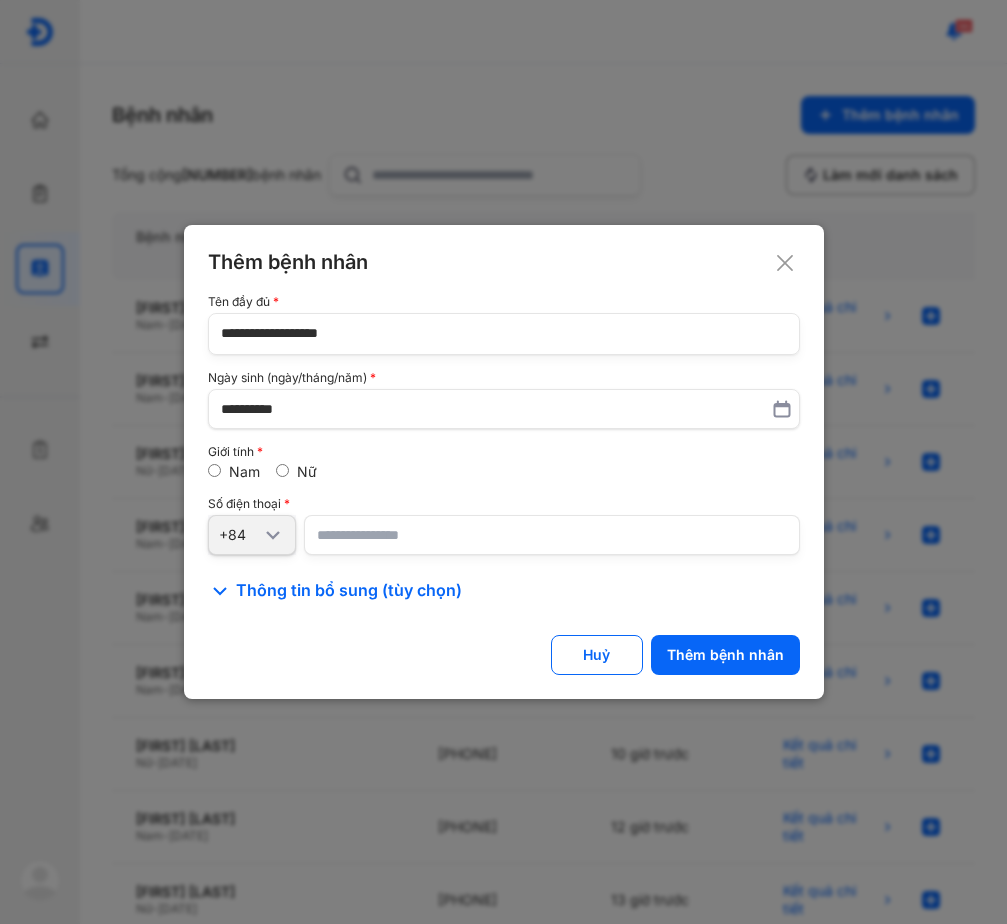 click on "**********" 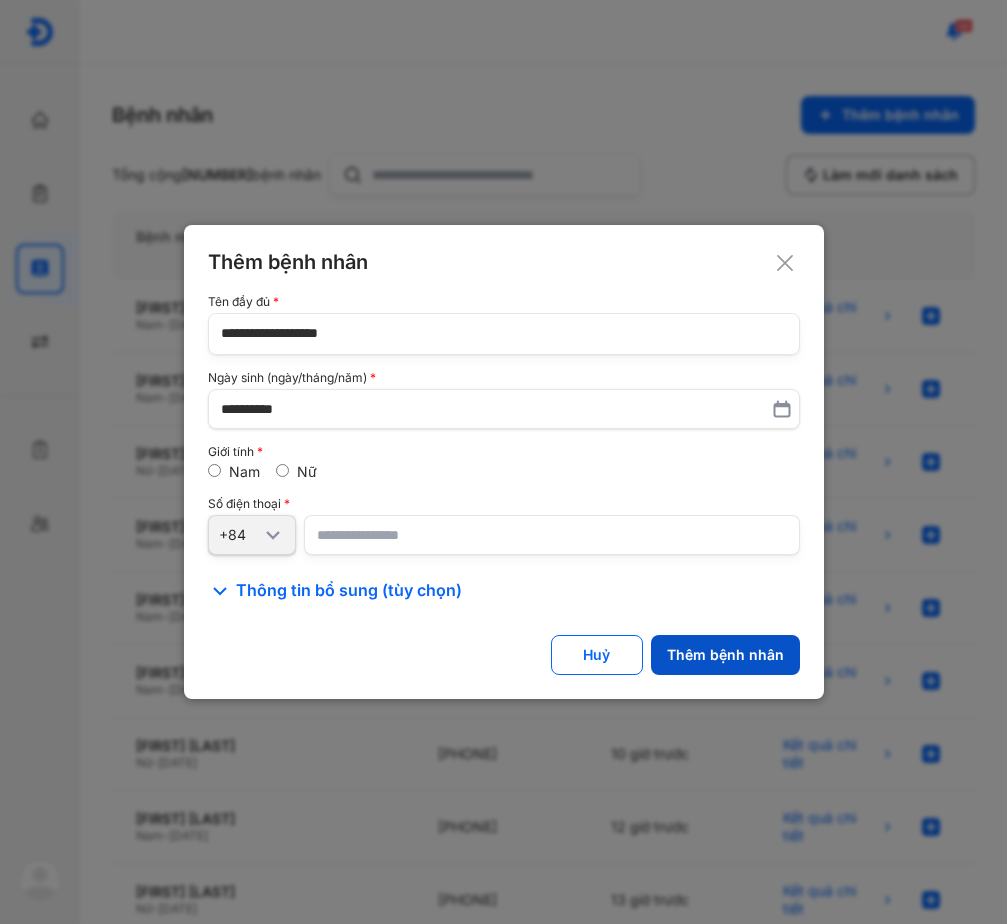 click on "Thêm bệnh nhân" at bounding box center (725, 655) 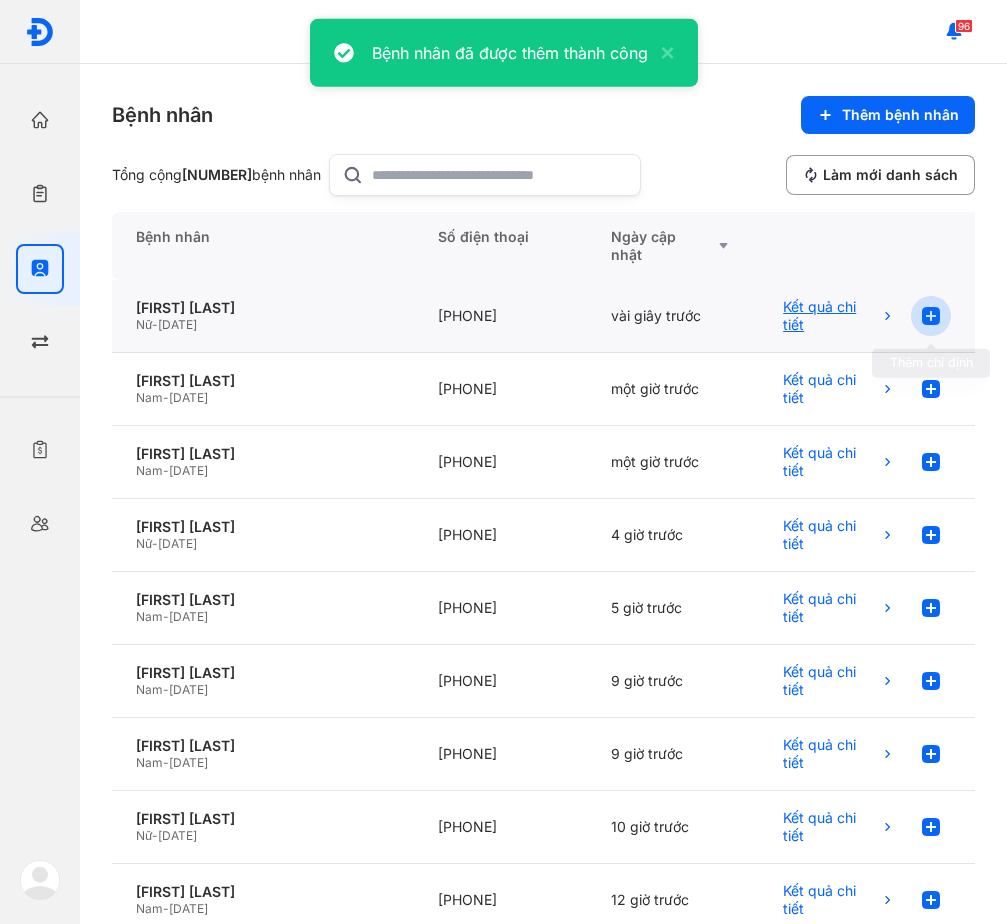 click 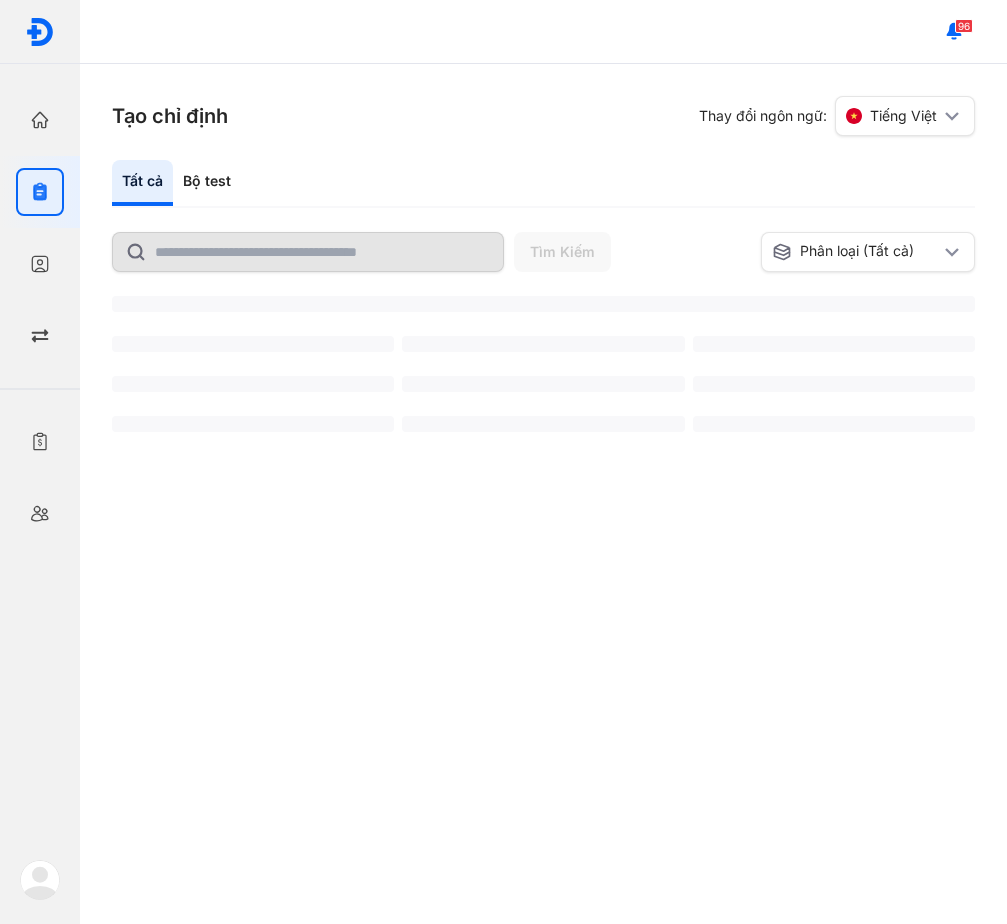 scroll, scrollTop: 0, scrollLeft: 0, axis: both 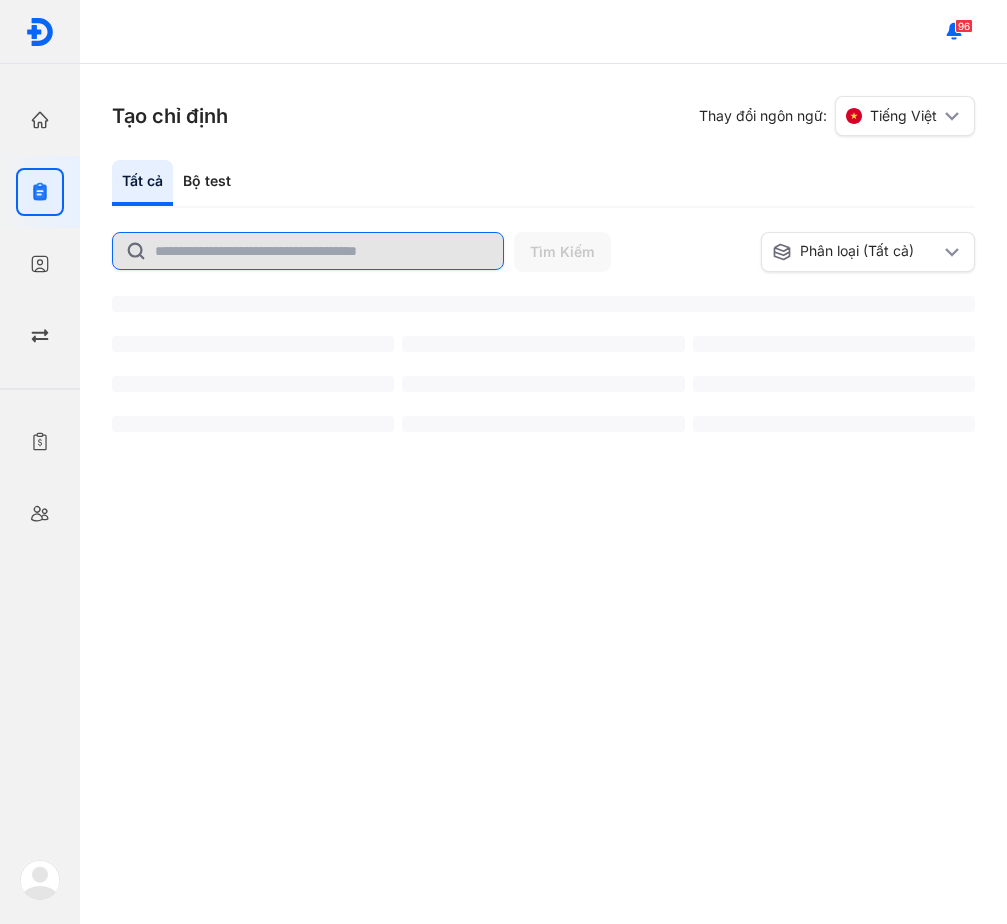 click 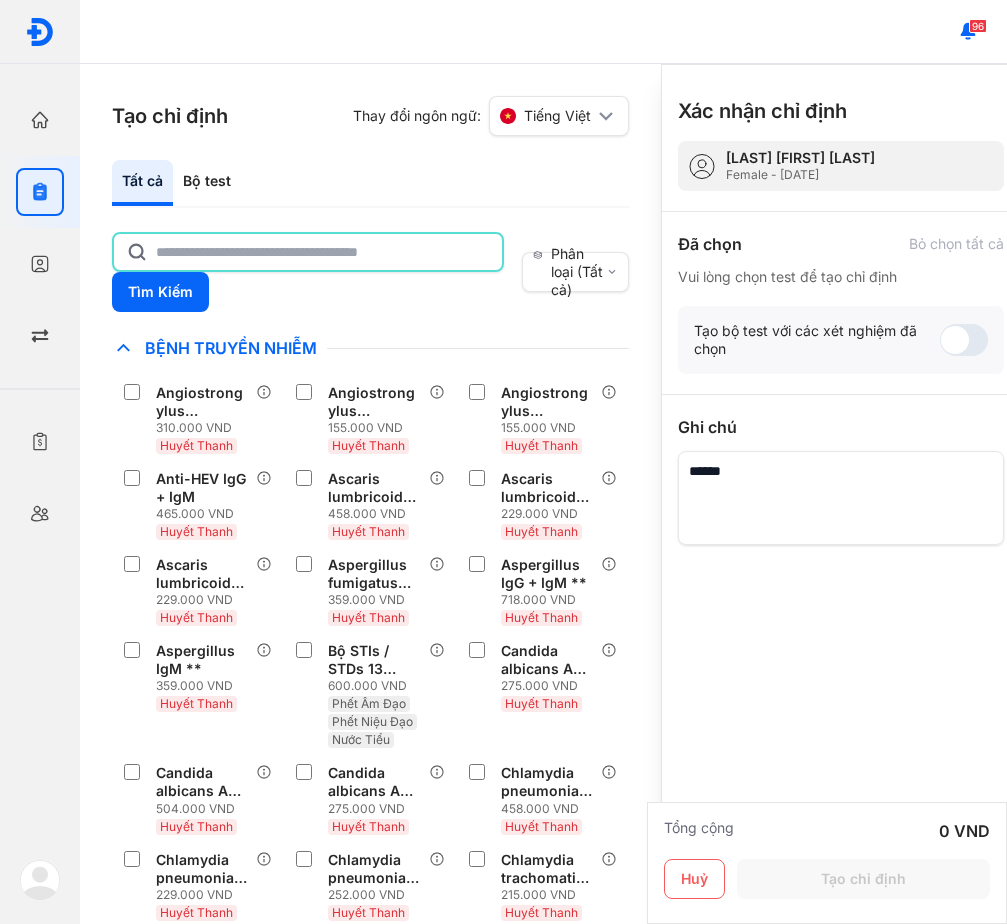 click 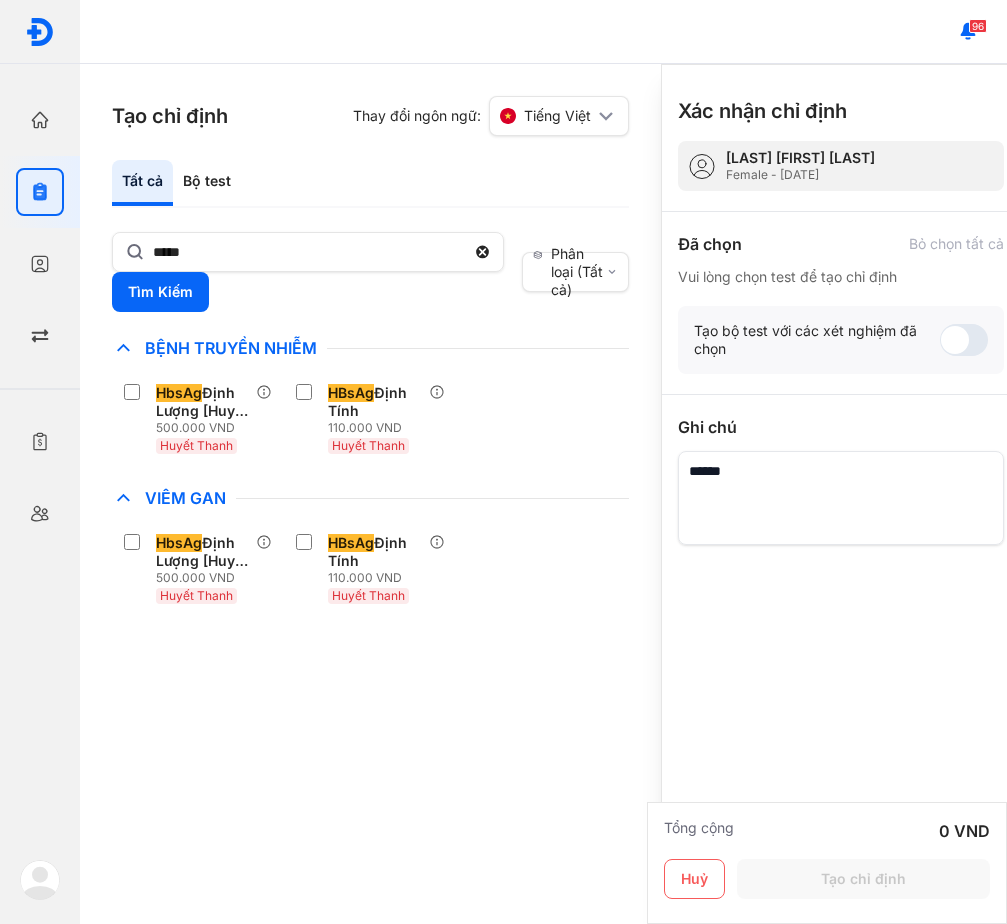click on "Tất cả Bộ test" at bounding box center [370, 184] 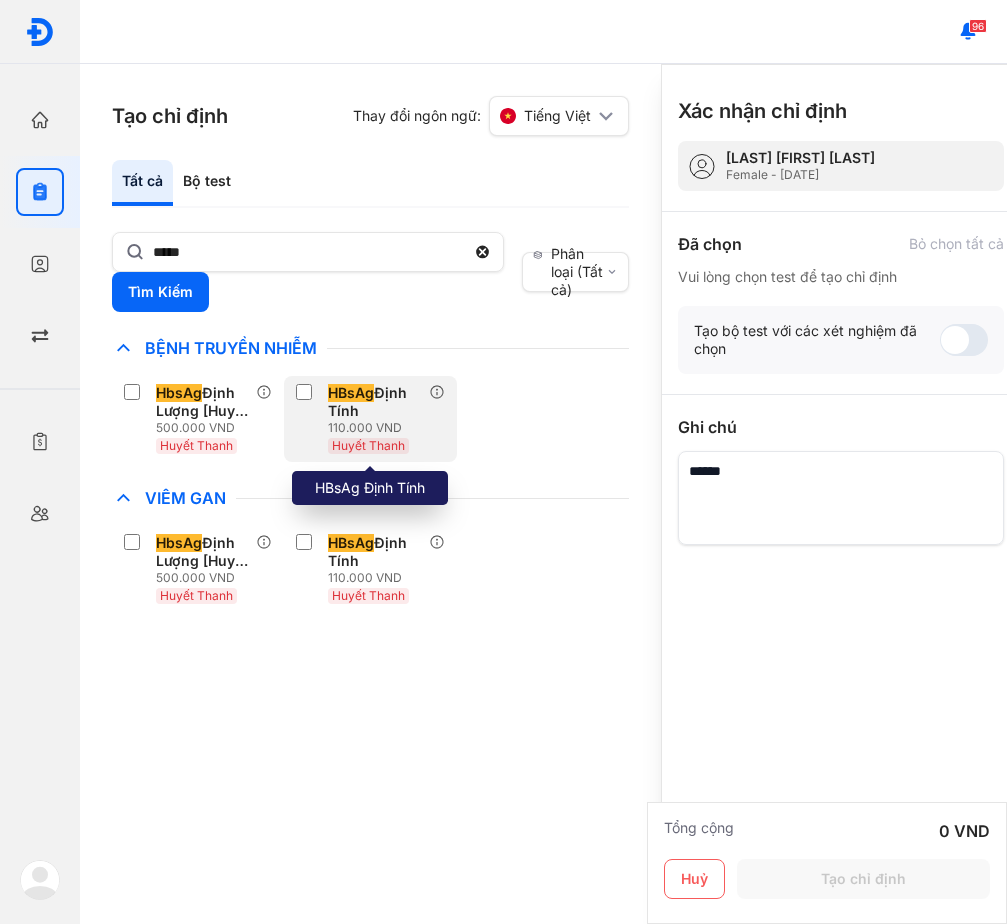 click on "HBsAg  Định Tính" at bounding box center [374, 402] 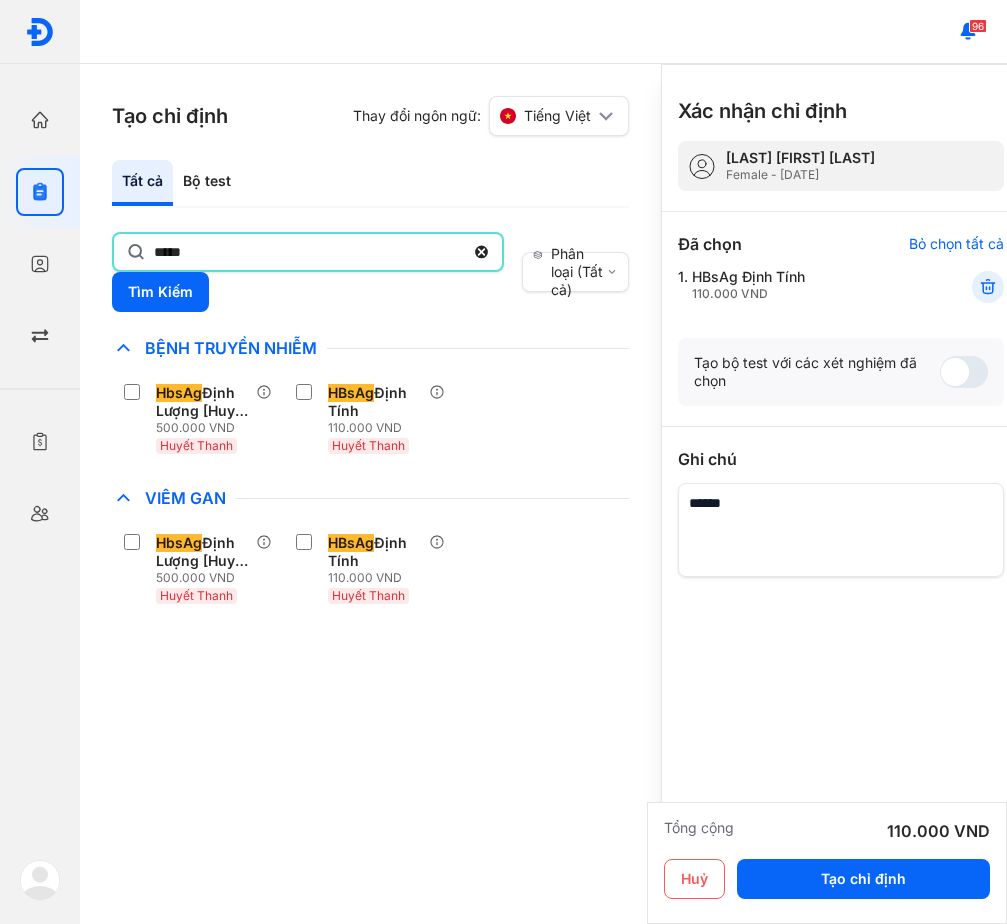 click on "*****" 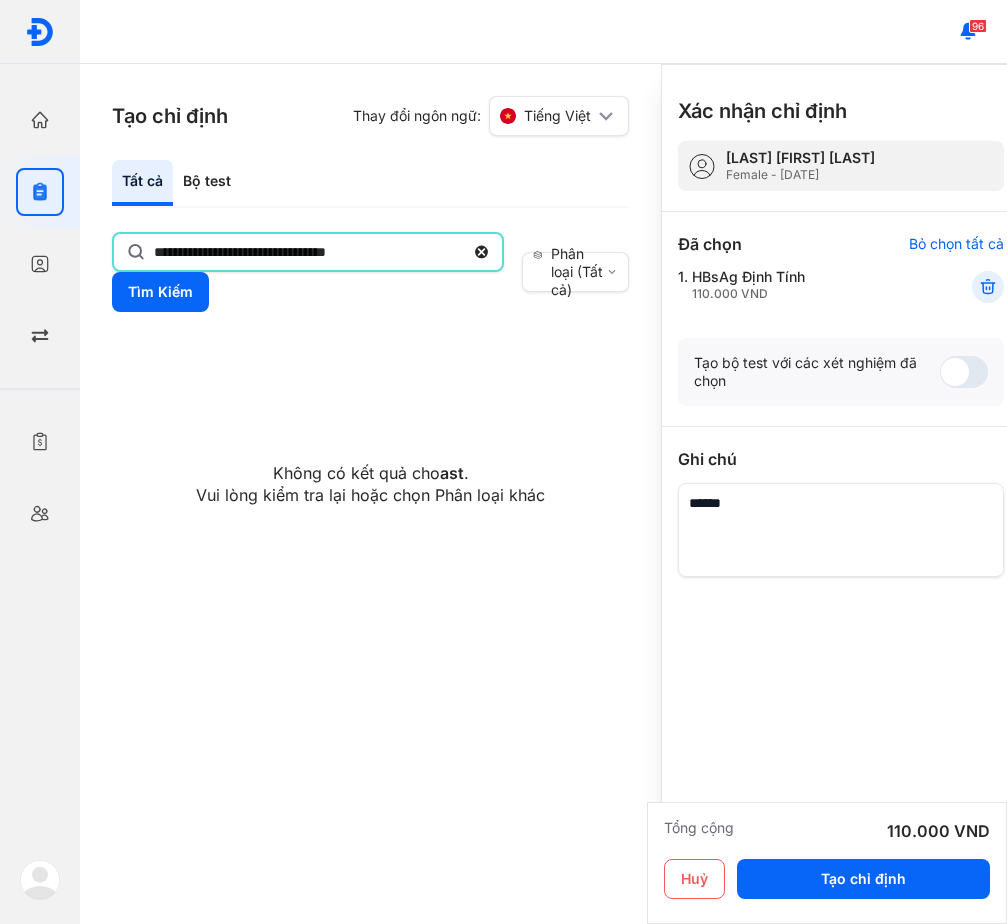 type on "**********" 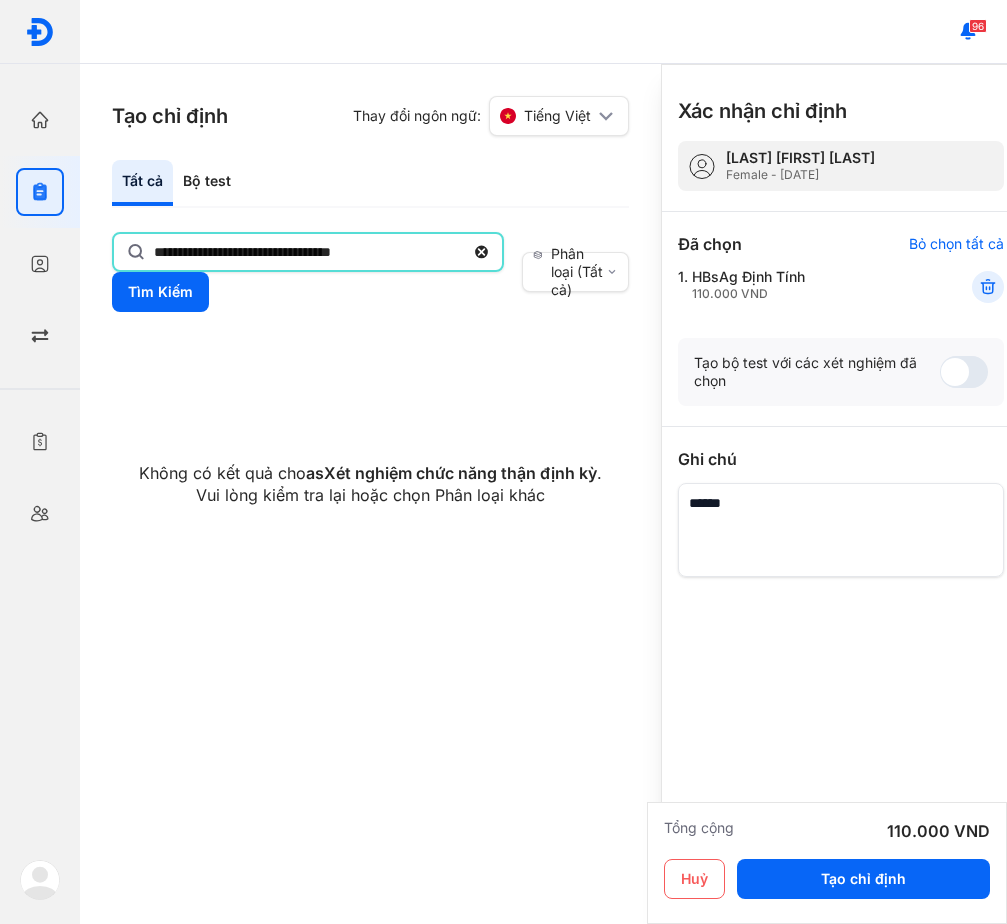 drag, startPoint x: 299, startPoint y: 274, endPoint x: -116, endPoint y: 297, distance: 415.63687 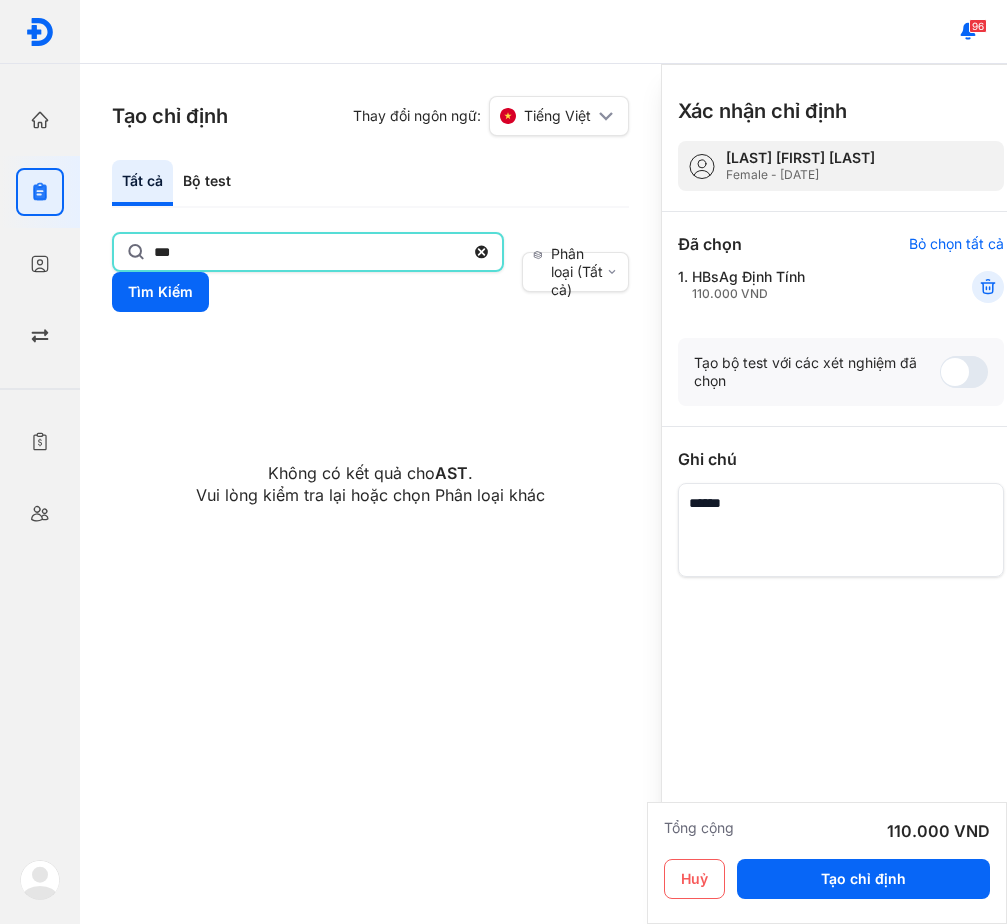 type on "***" 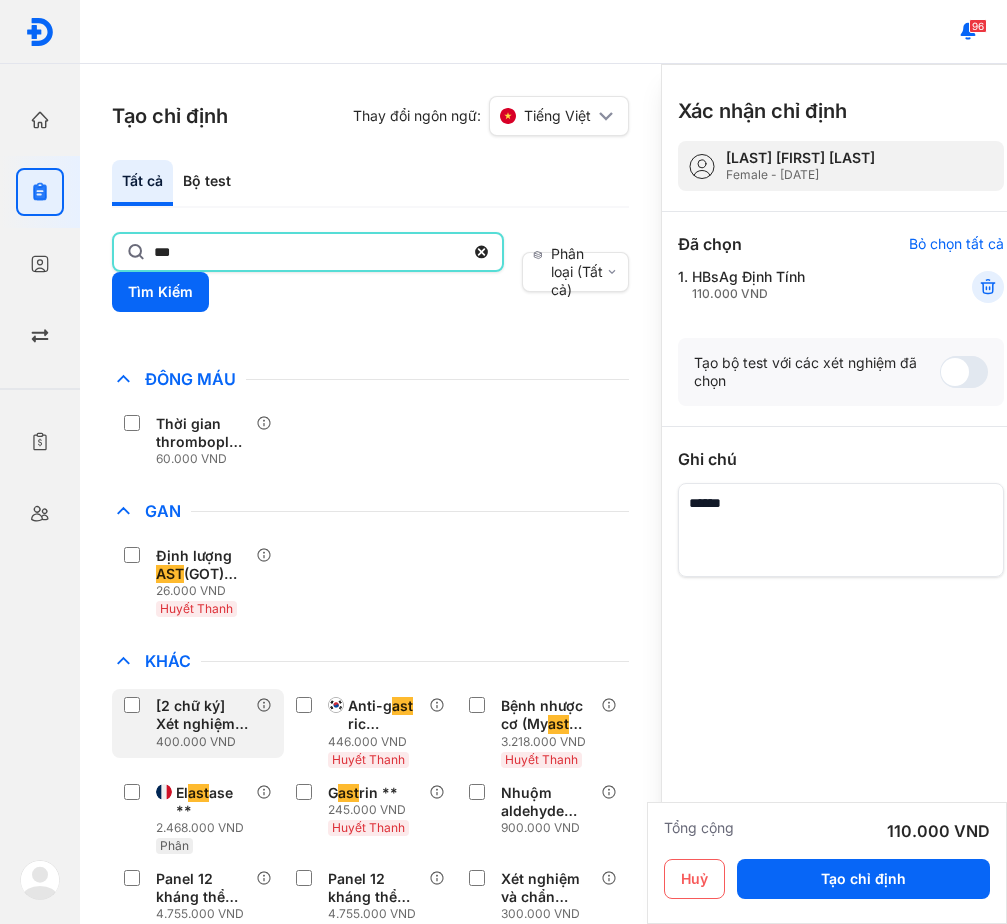 scroll, scrollTop: 300, scrollLeft: 0, axis: vertical 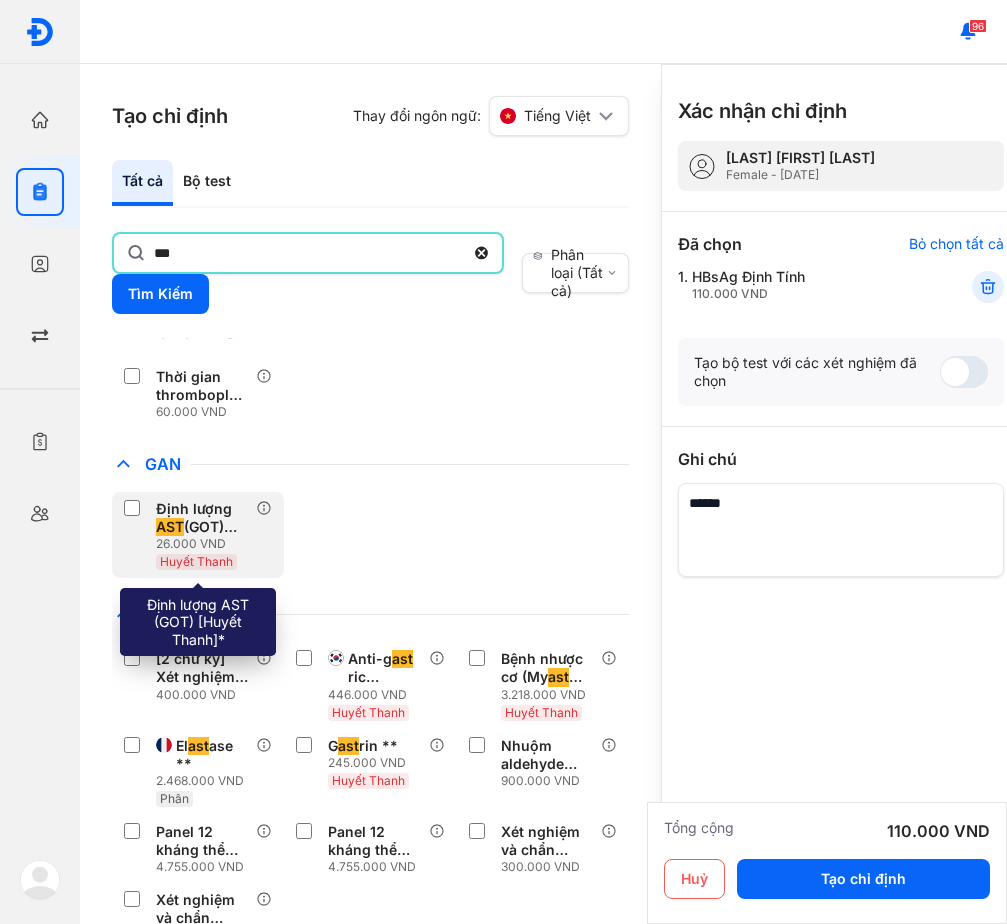 click on "Định lượng  AST  (GOT) [Huyết Thanh]* 26.000 VND Huyết Thanh" at bounding box center [190, 535] 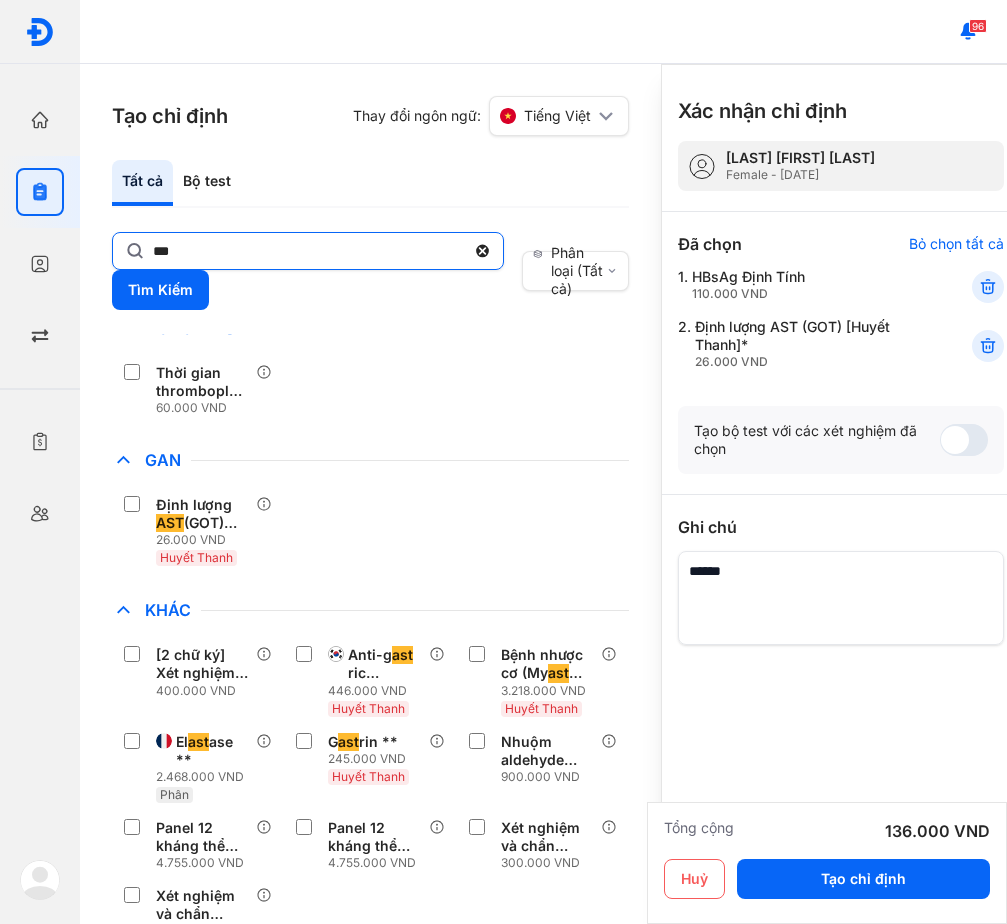 click on "***" 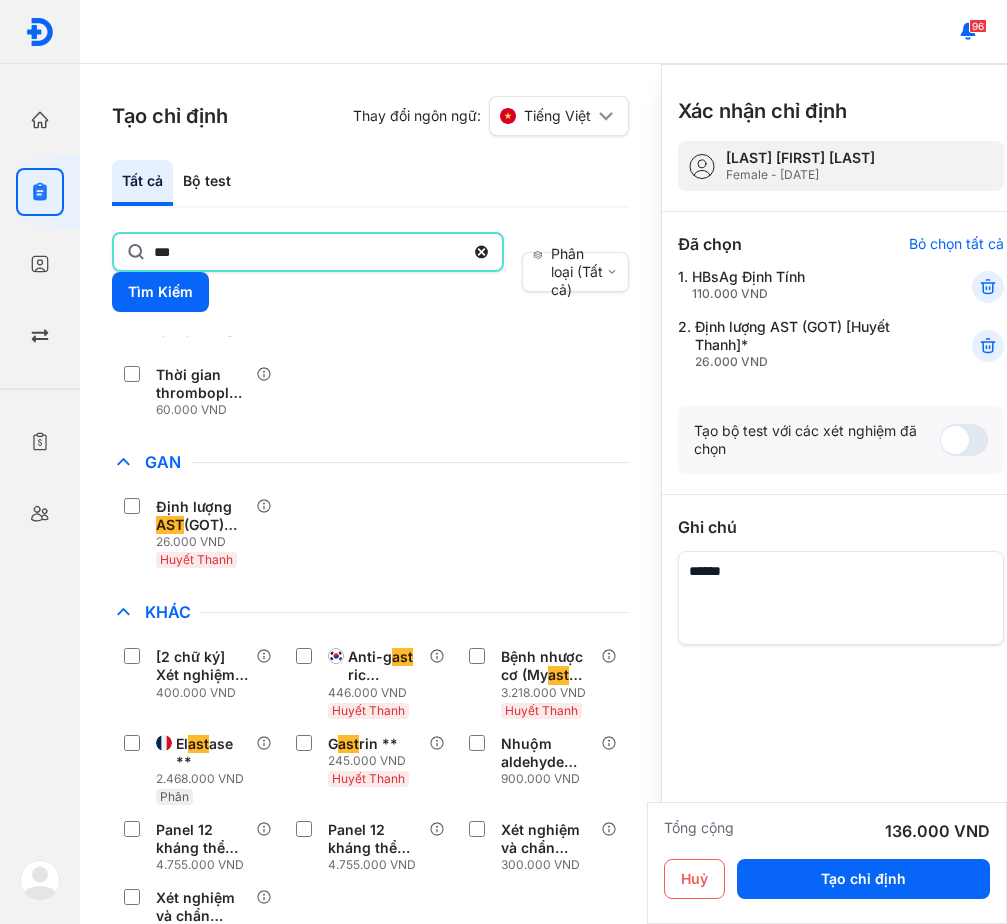 click on "***" 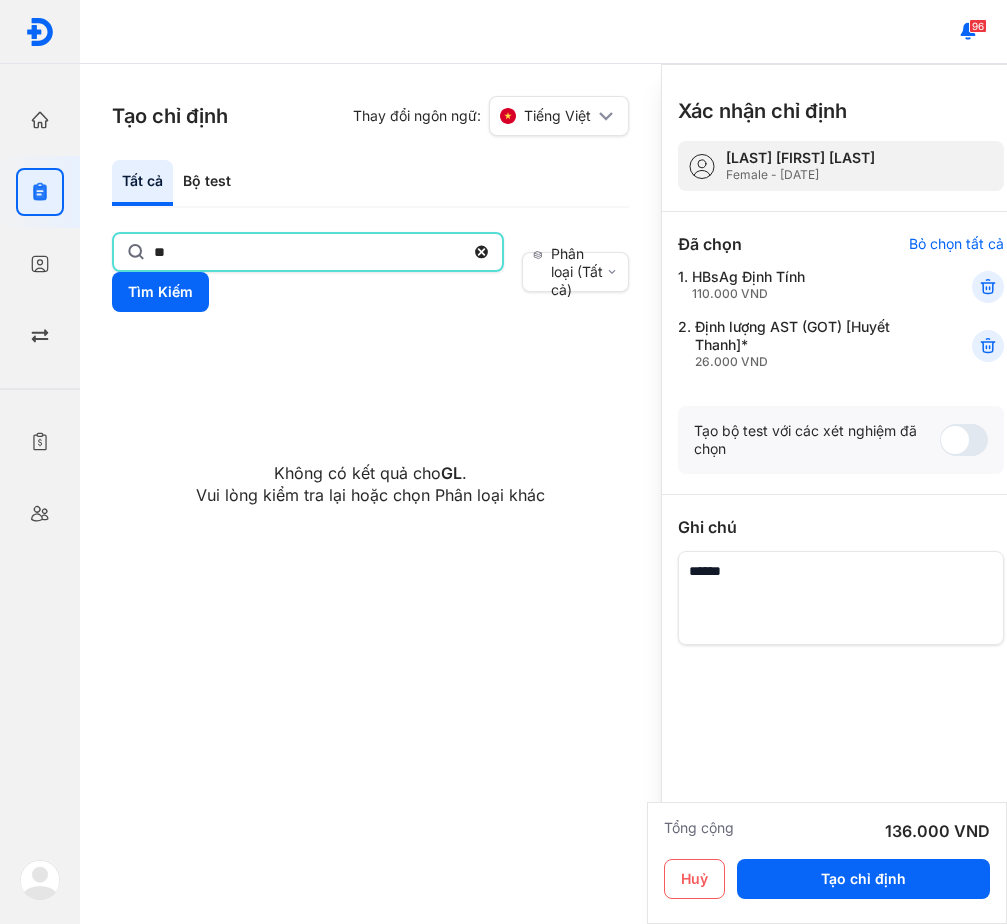 type on "*" 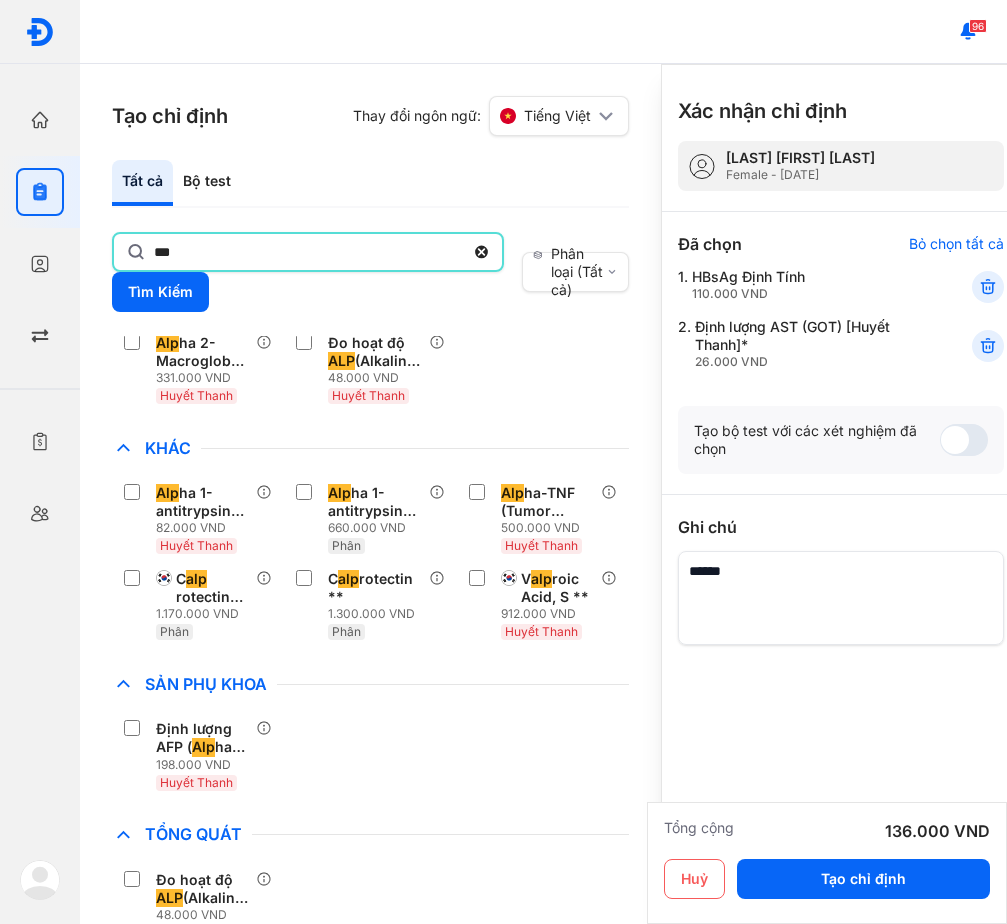 scroll, scrollTop: 300, scrollLeft: 0, axis: vertical 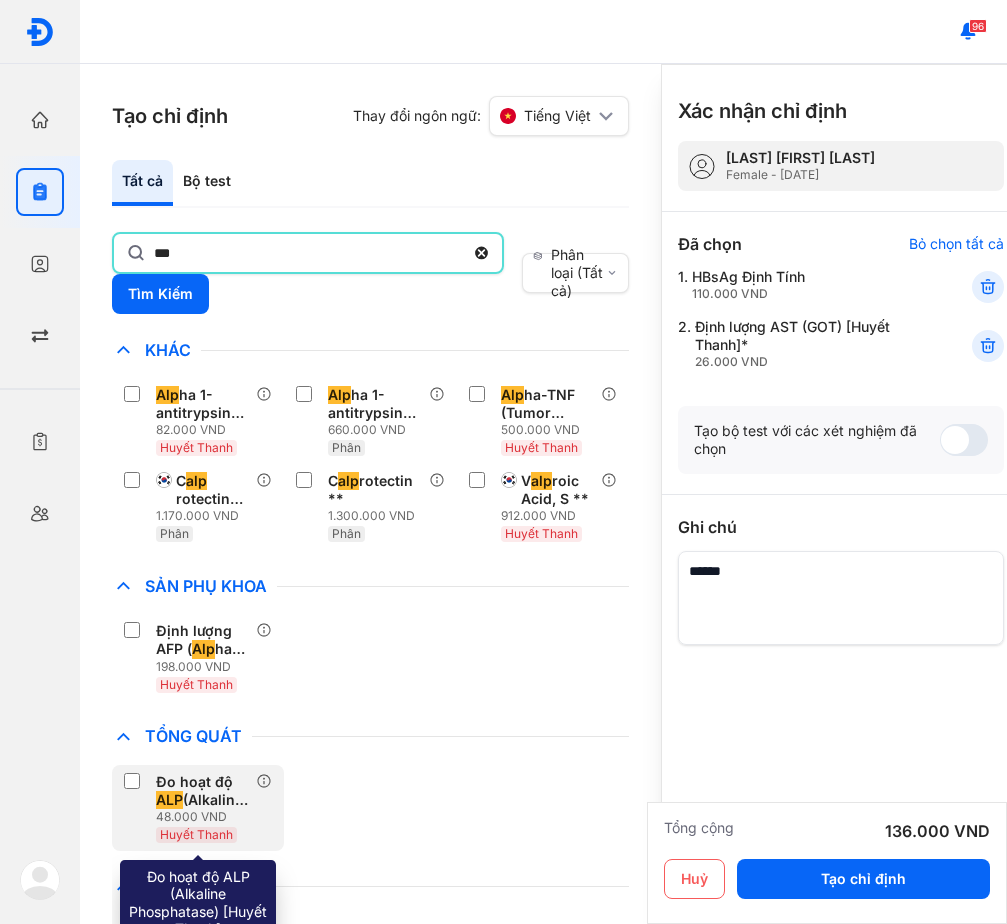 click on "ALP" at bounding box center (169, 800) 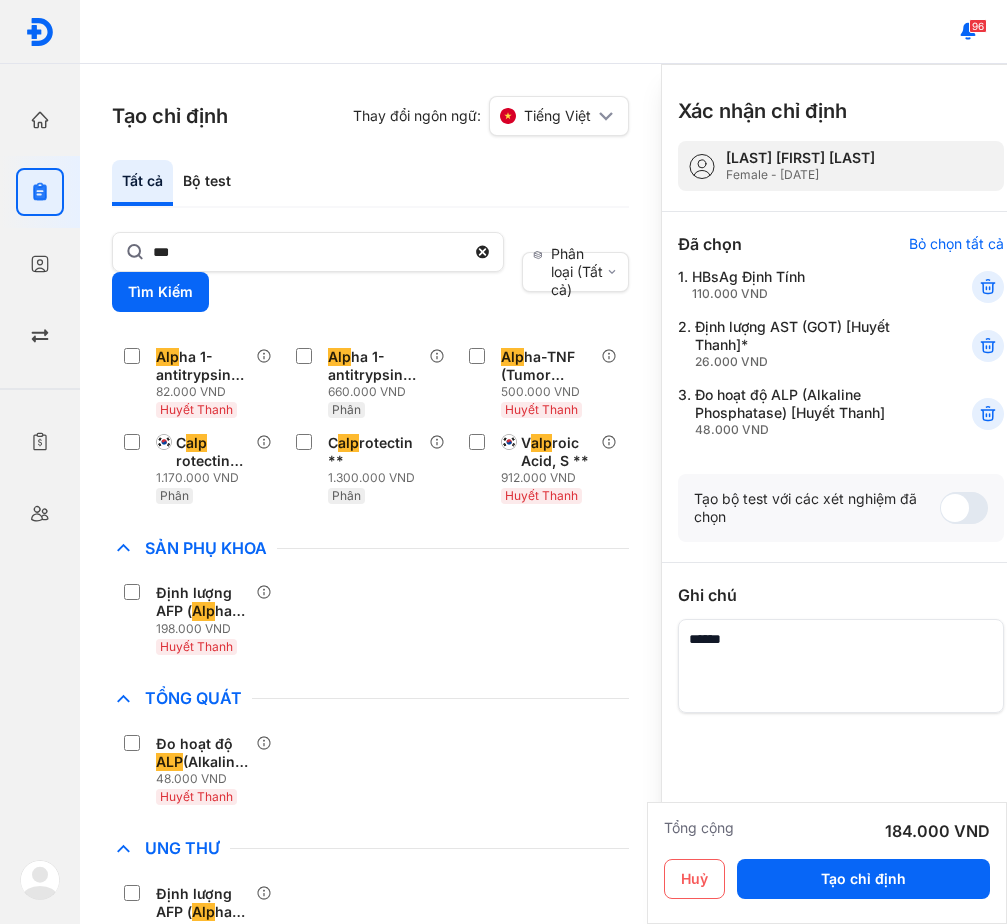 scroll, scrollTop: 399, scrollLeft: 0, axis: vertical 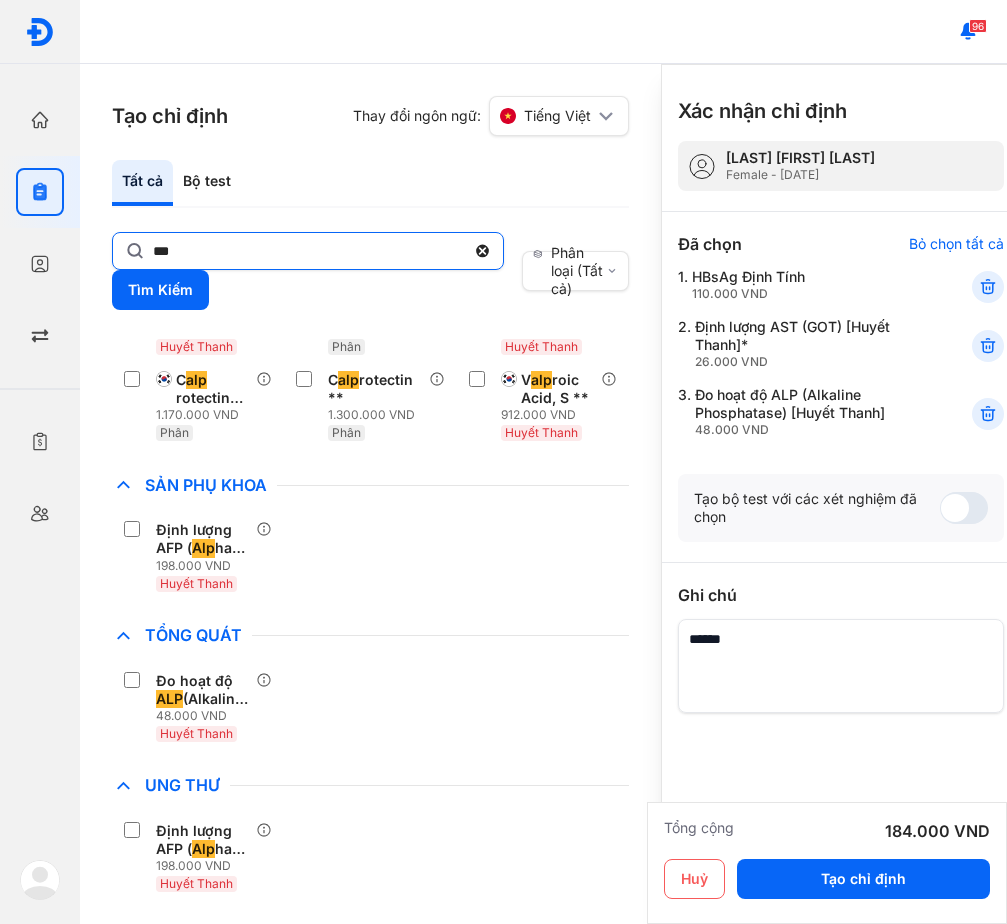 click on "***" 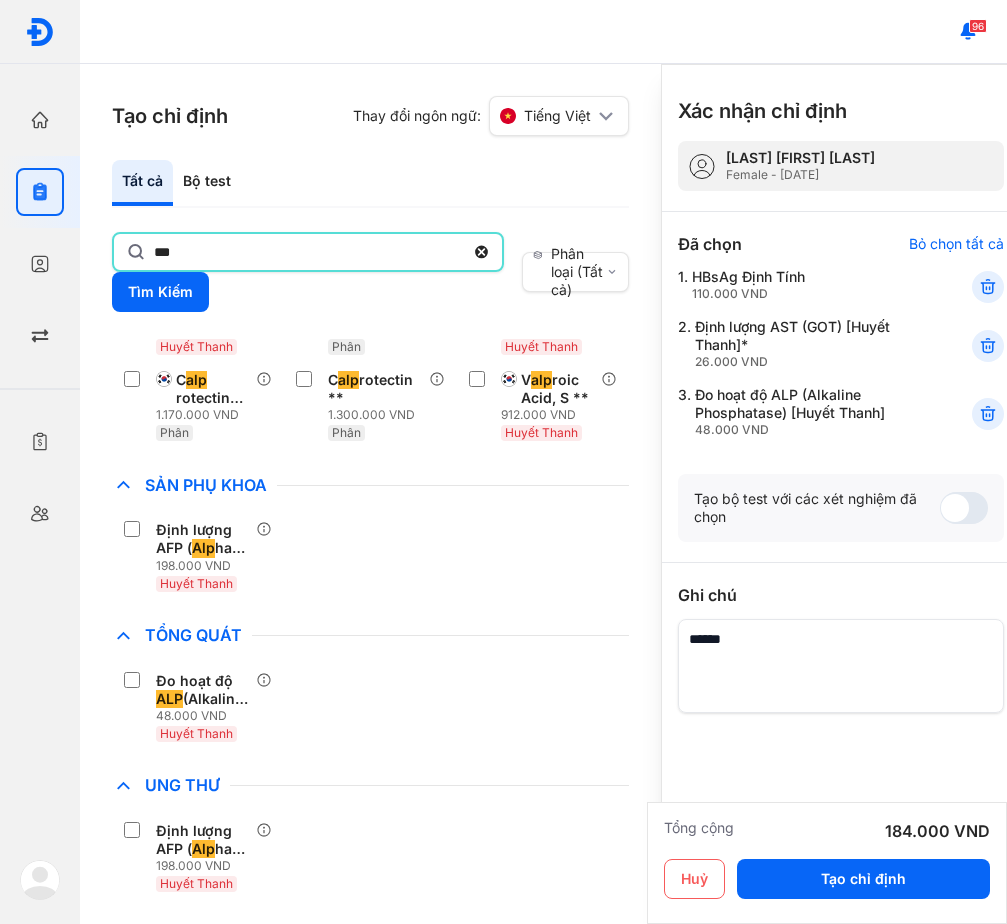 click on "***" 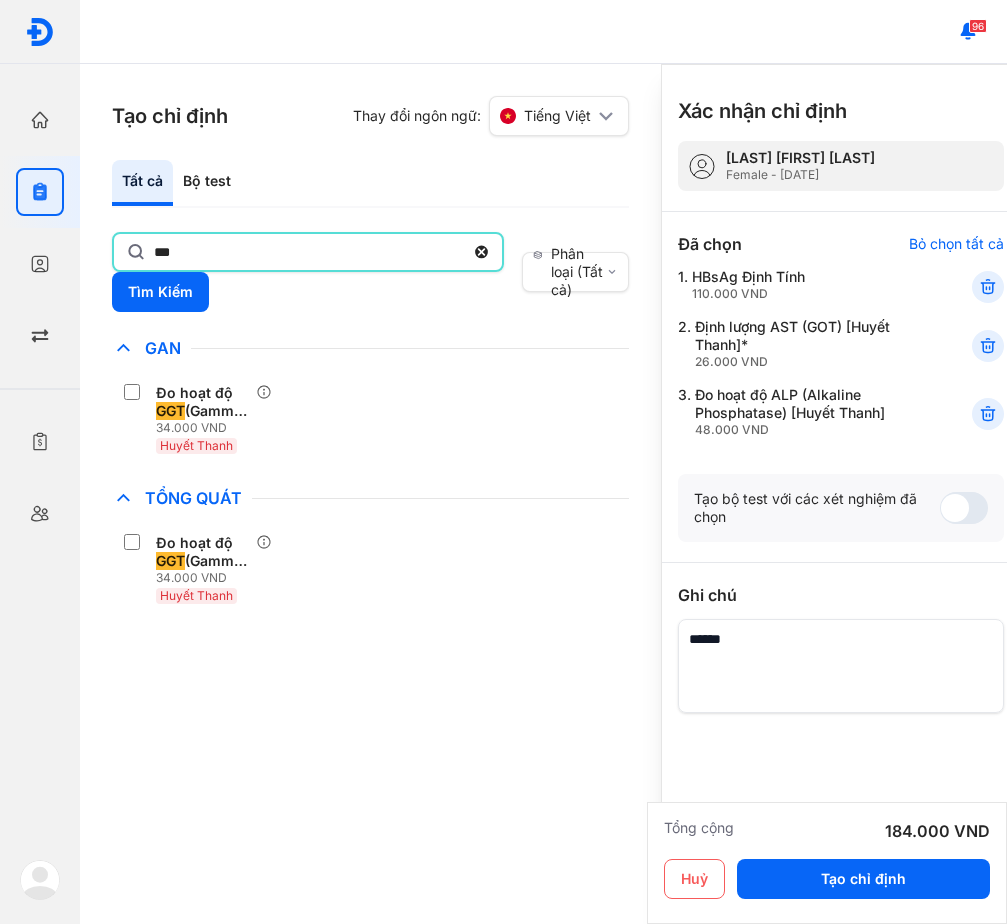 scroll, scrollTop: 0, scrollLeft: 0, axis: both 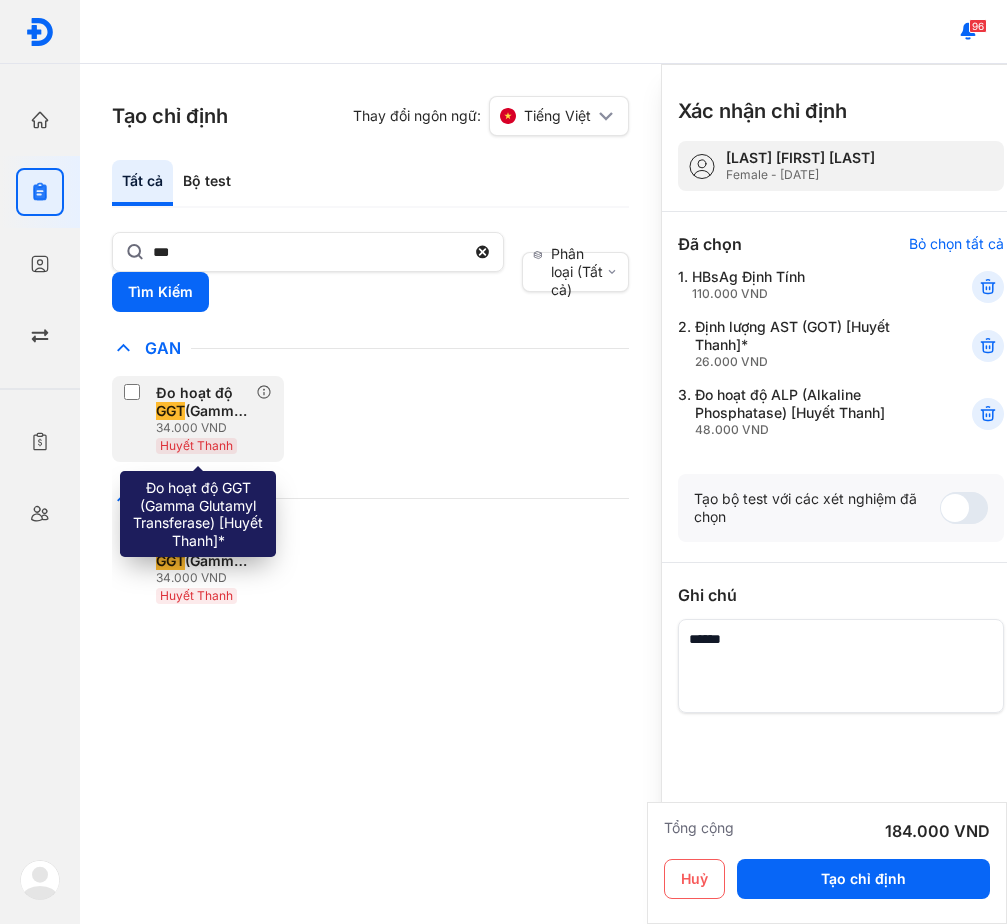 click on "34.000 VND" at bounding box center (206, 428) 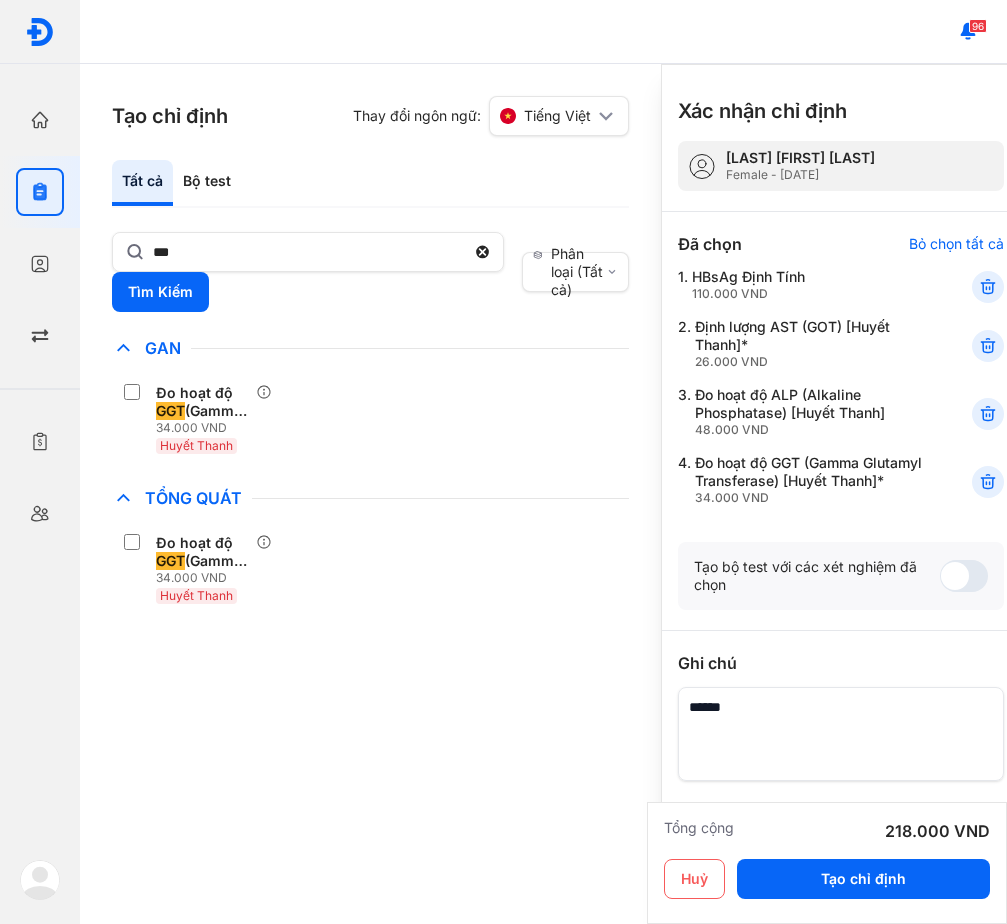 drag, startPoint x: 404, startPoint y: 561, endPoint x: 511, endPoint y: 561, distance: 107 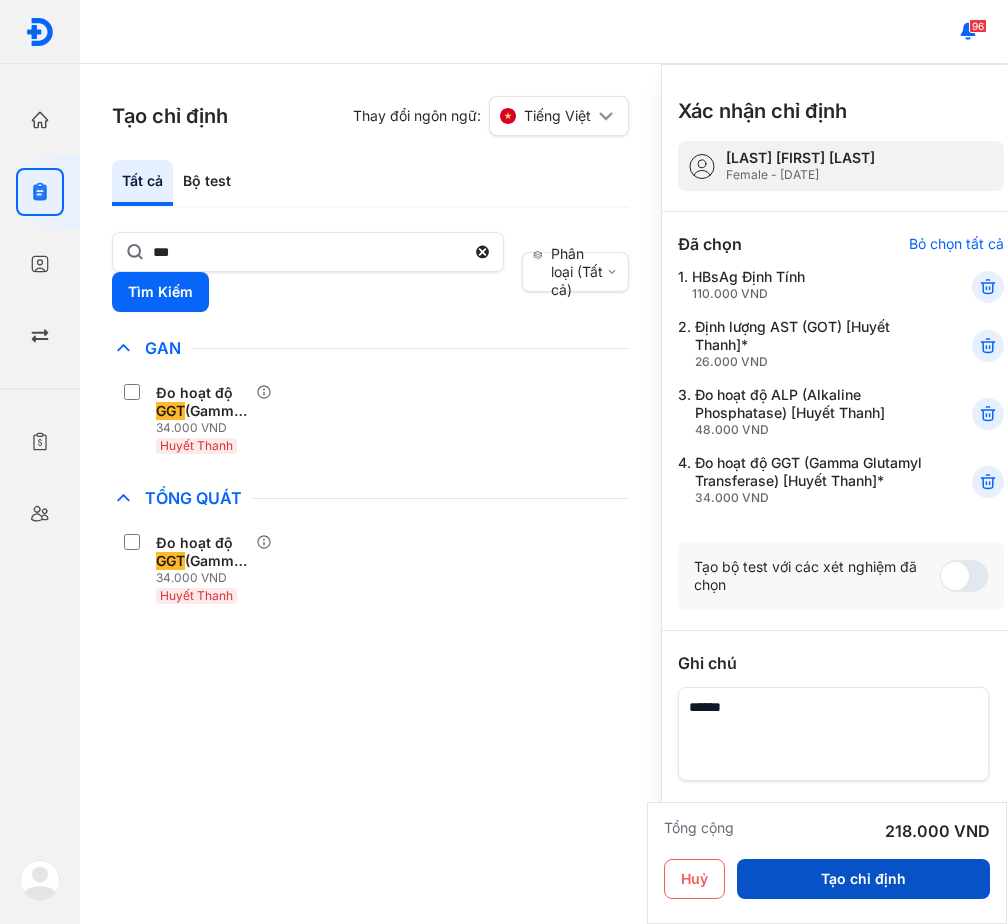click on "Tạo chỉ định" at bounding box center [863, 879] 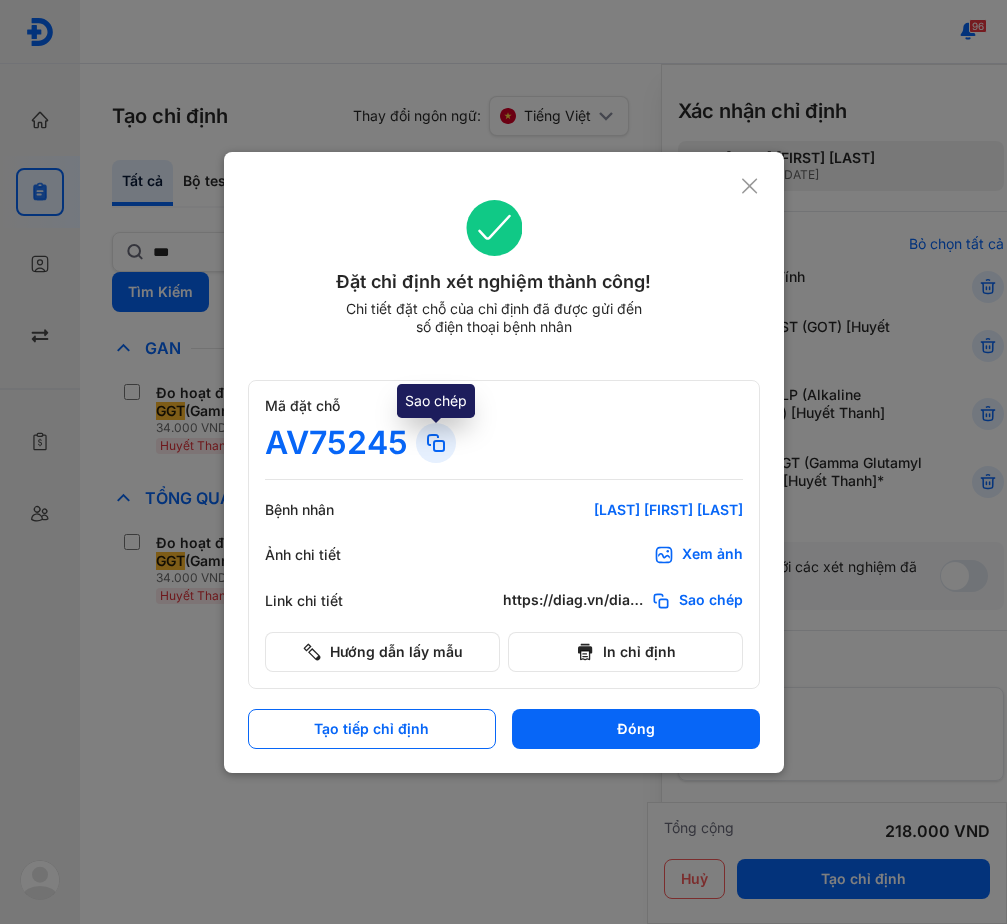 click 